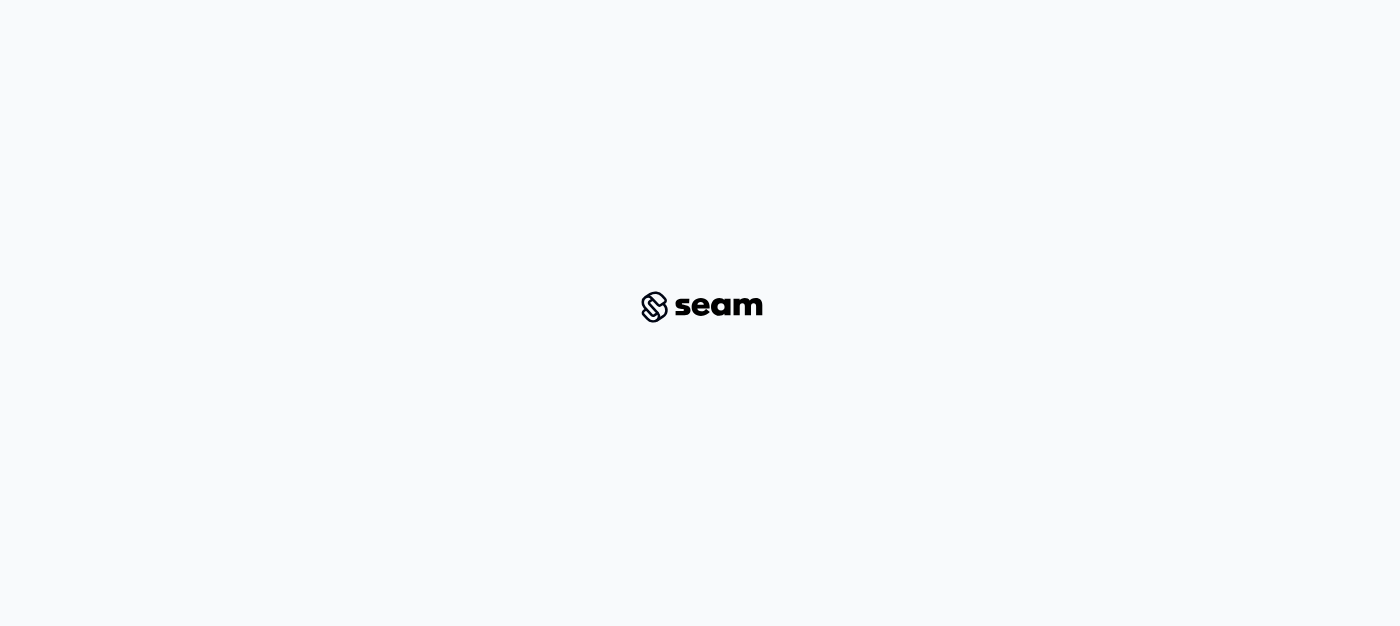 scroll, scrollTop: 0, scrollLeft: 0, axis: both 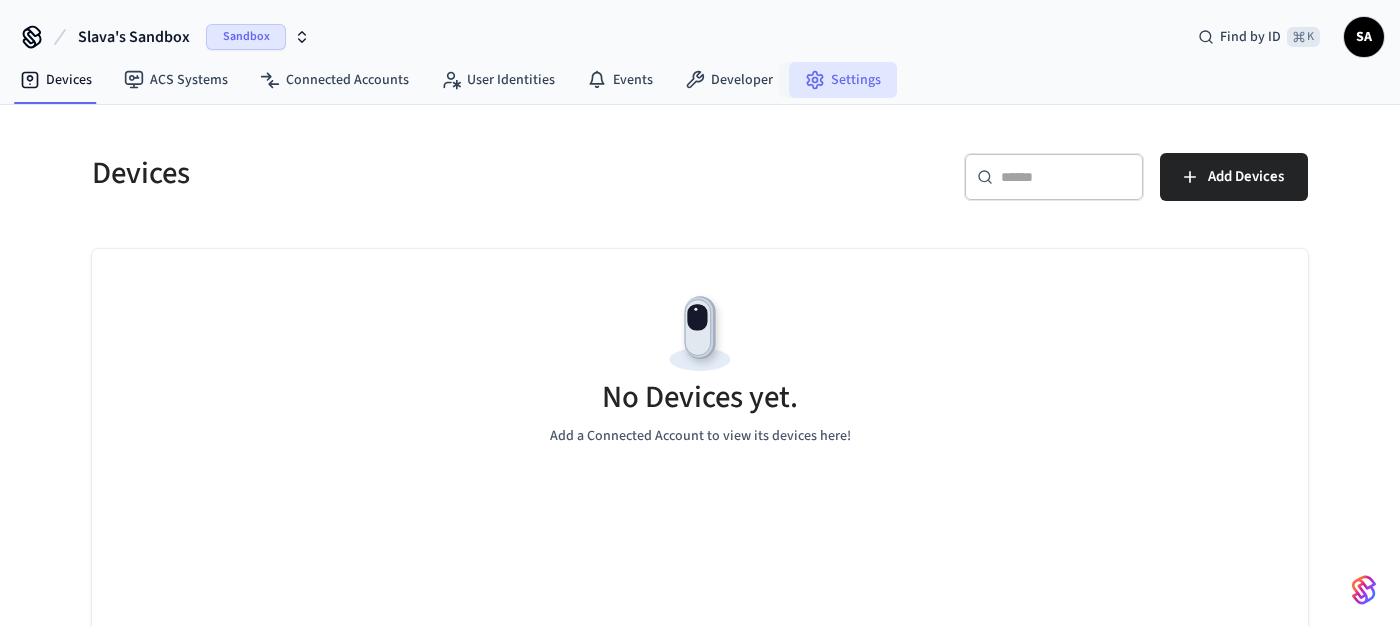 click 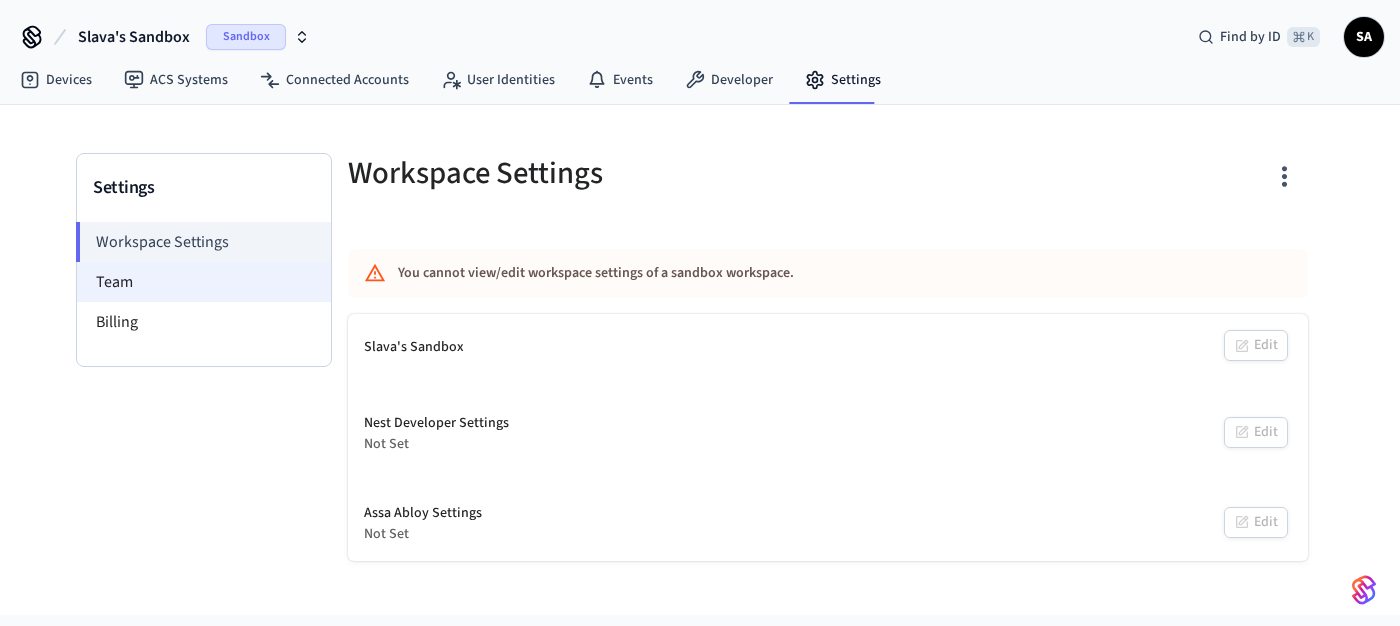 click on "Team" at bounding box center (204, 282) 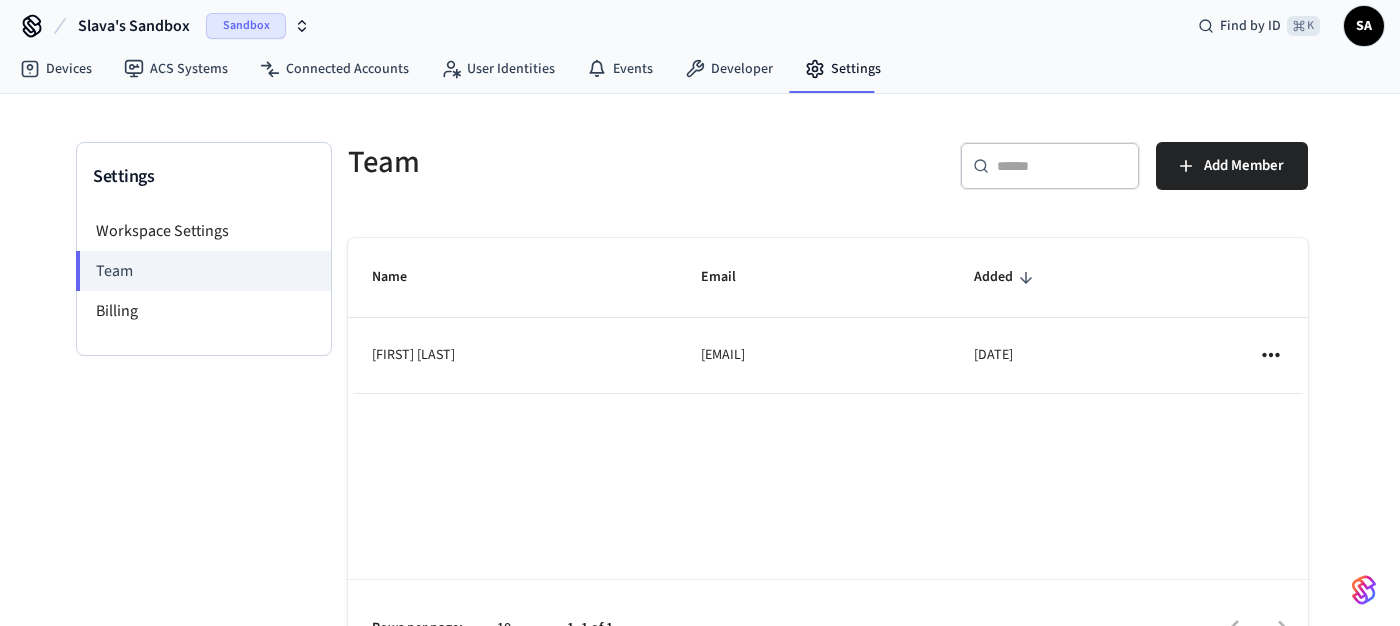 scroll, scrollTop: 0, scrollLeft: 0, axis: both 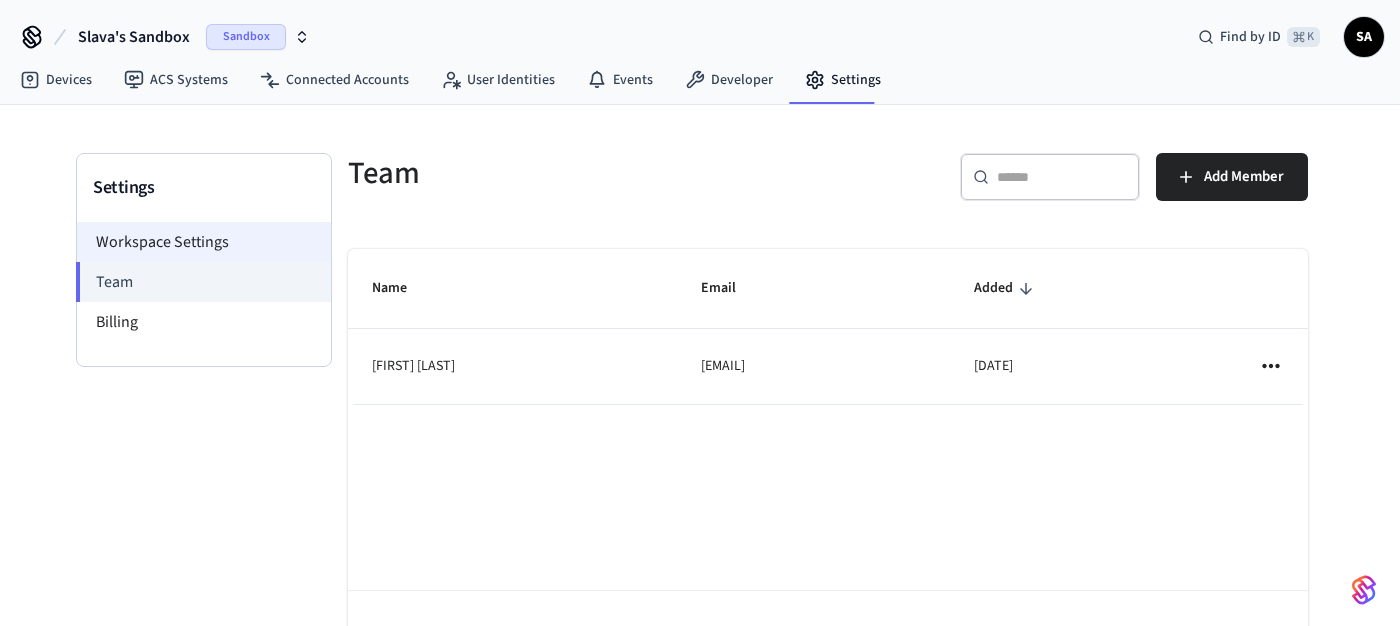 click on "Workspace Settings" at bounding box center (204, 242) 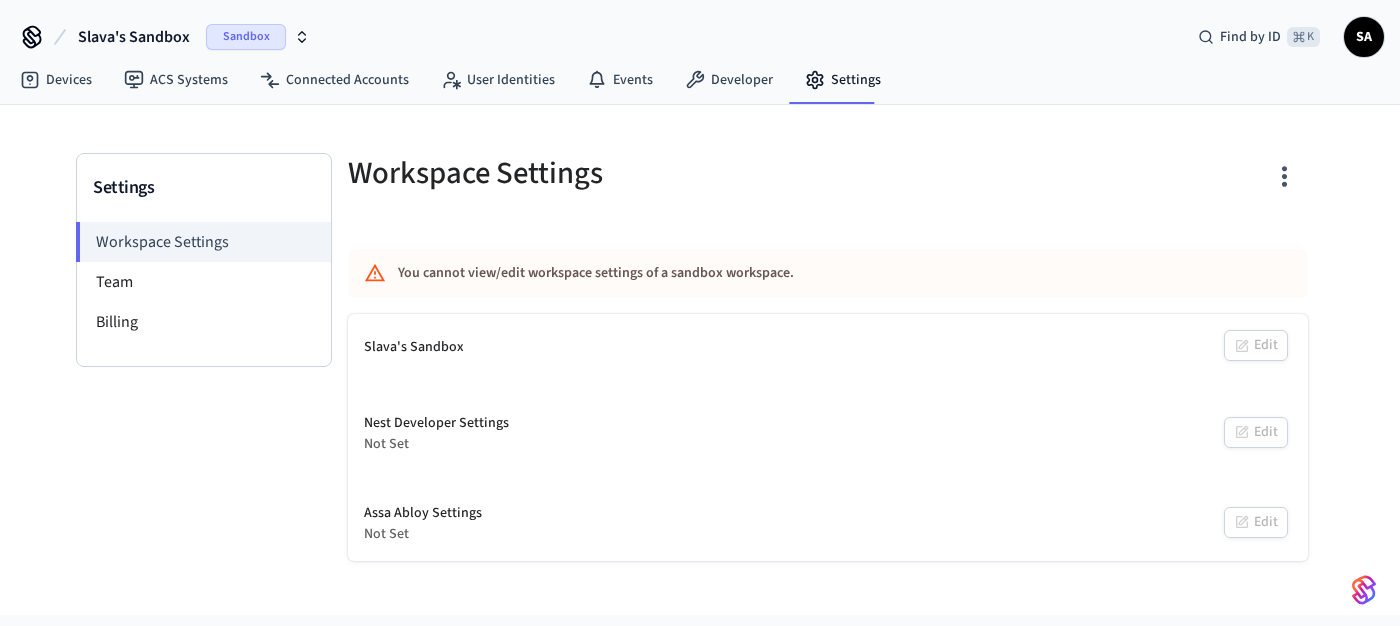 click on "SA" at bounding box center (1364, 37) 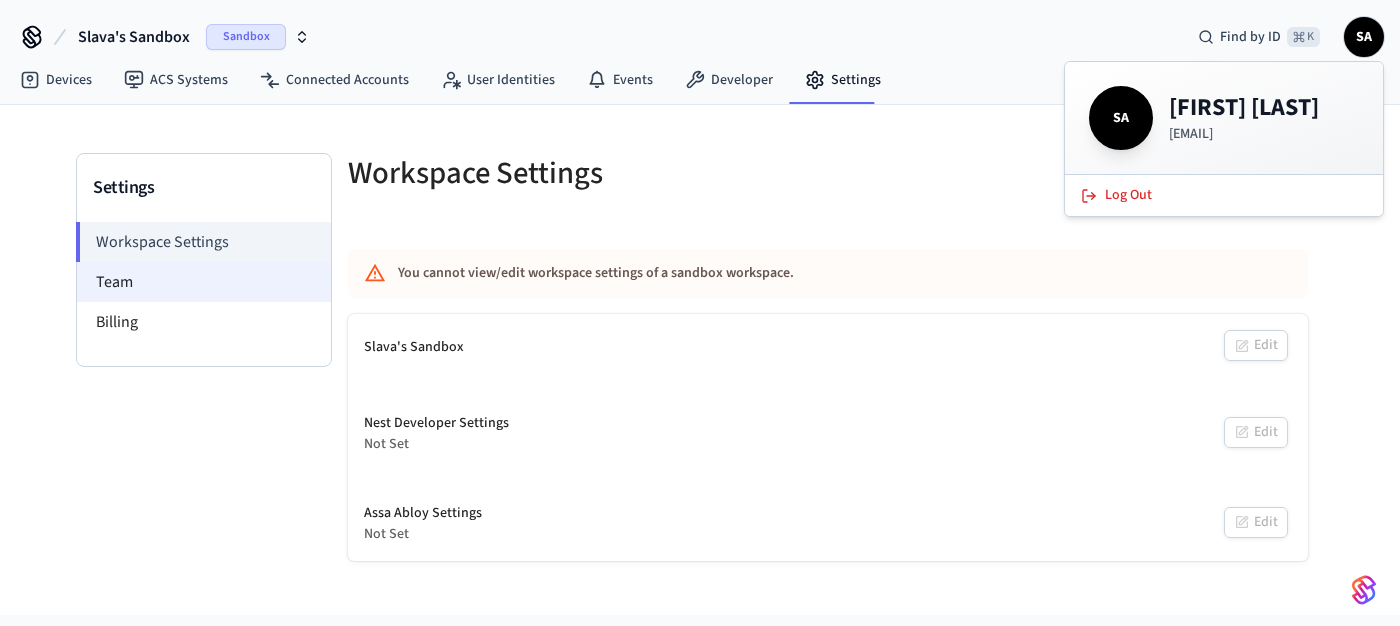 click on "Team" at bounding box center (204, 282) 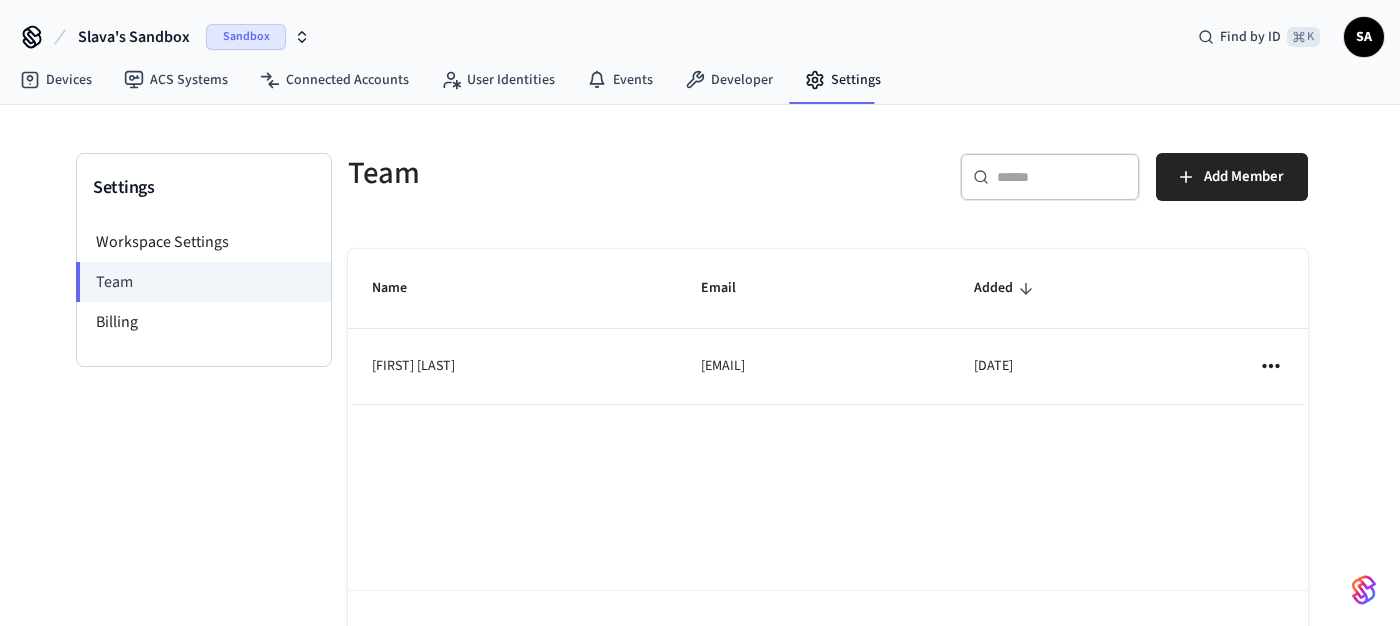 click on "SA" at bounding box center [1364, 37] 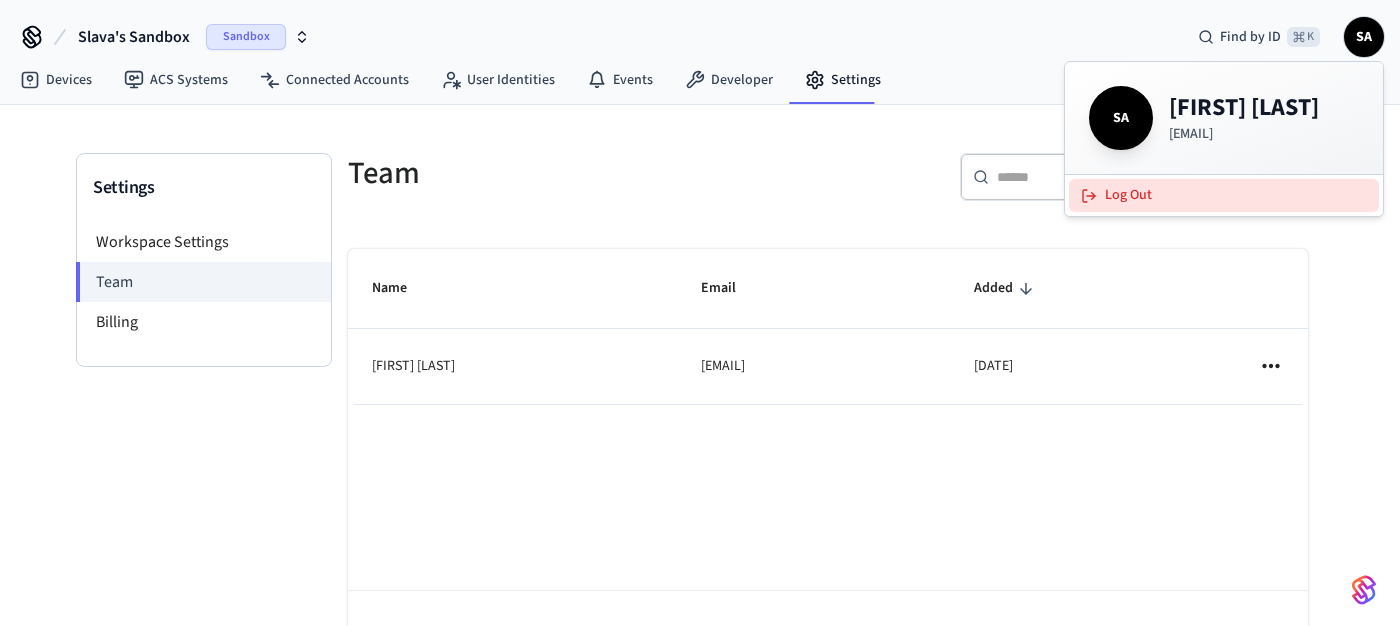click on "Log Out" at bounding box center (1224, 195) 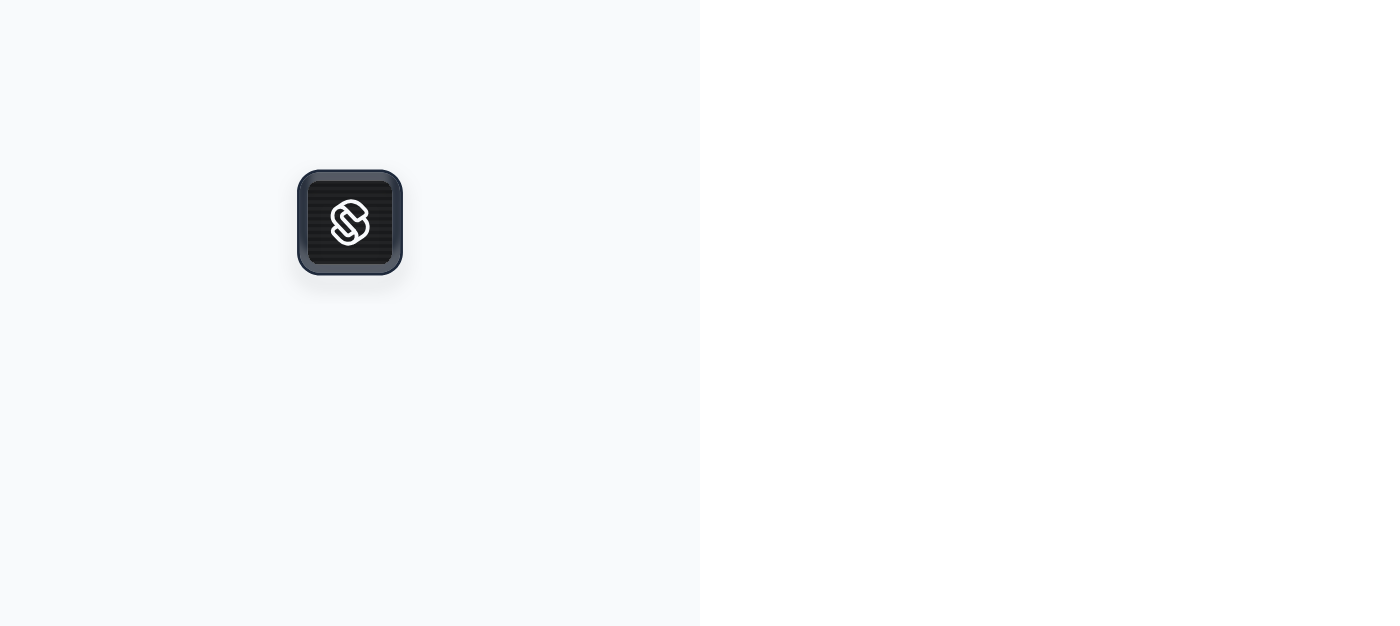 scroll, scrollTop: 0, scrollLeft: 0, axis: both 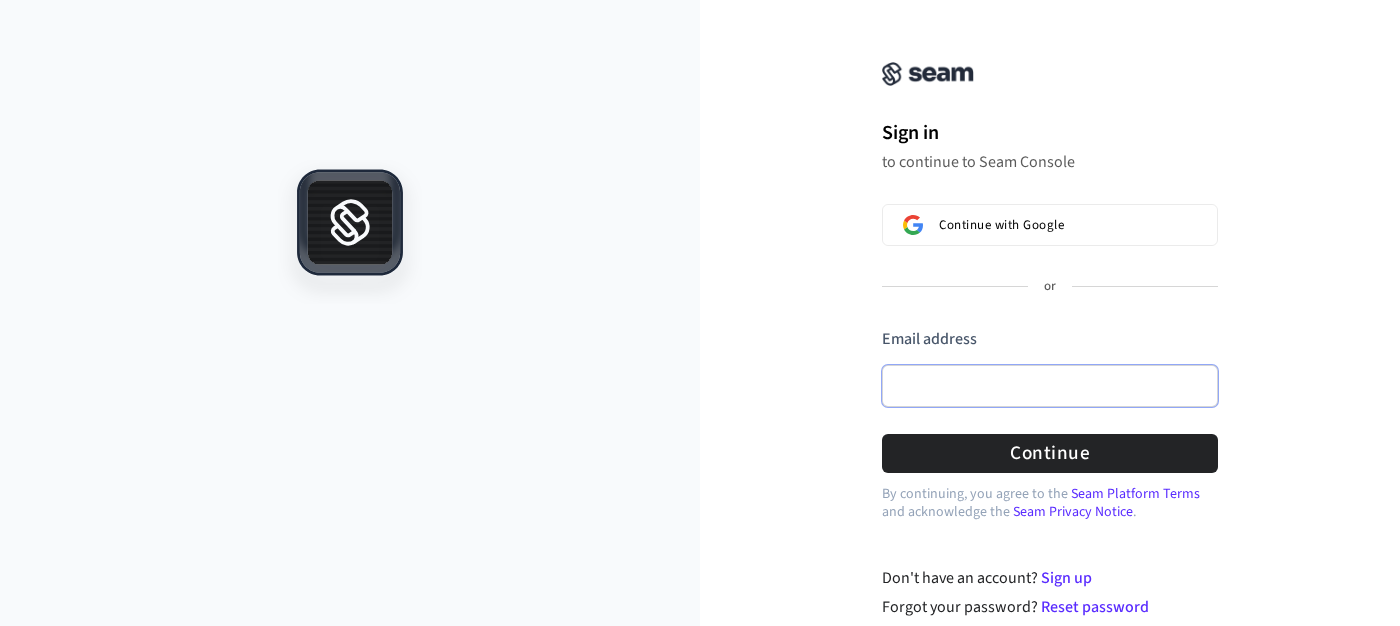 click on "Email address" at bounding box center [1050, 386] 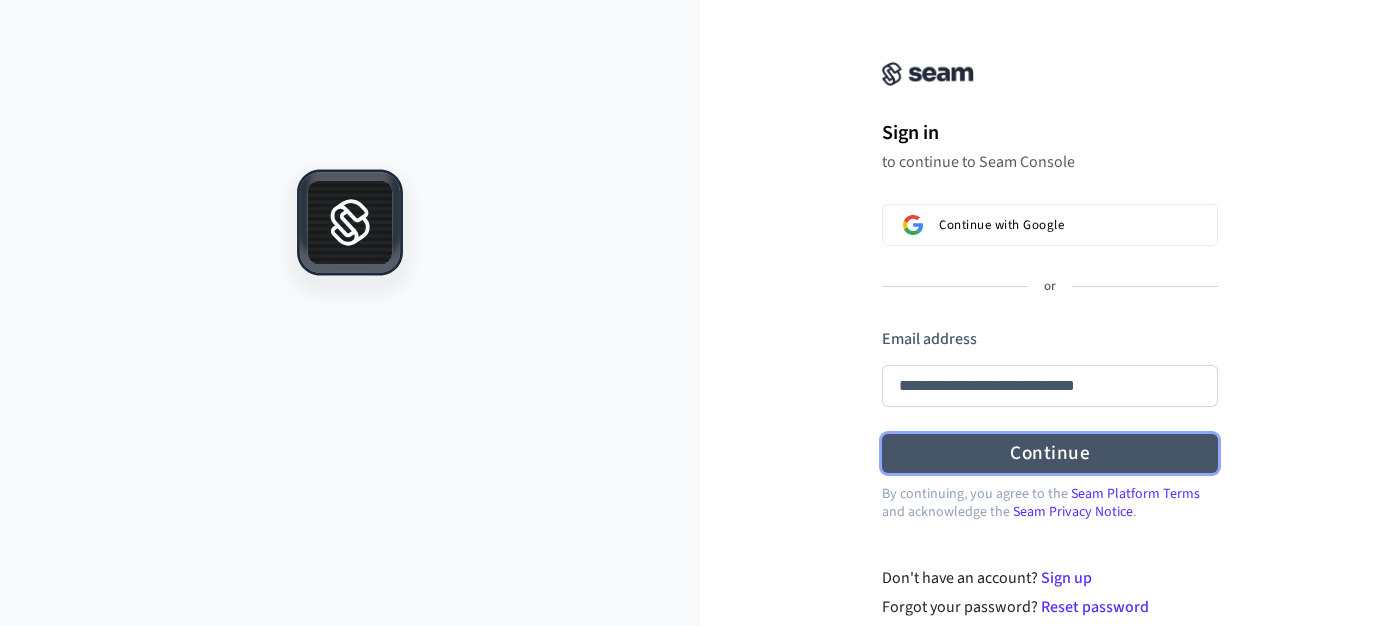 click on "Continue" at bounding box center [1050, 453] 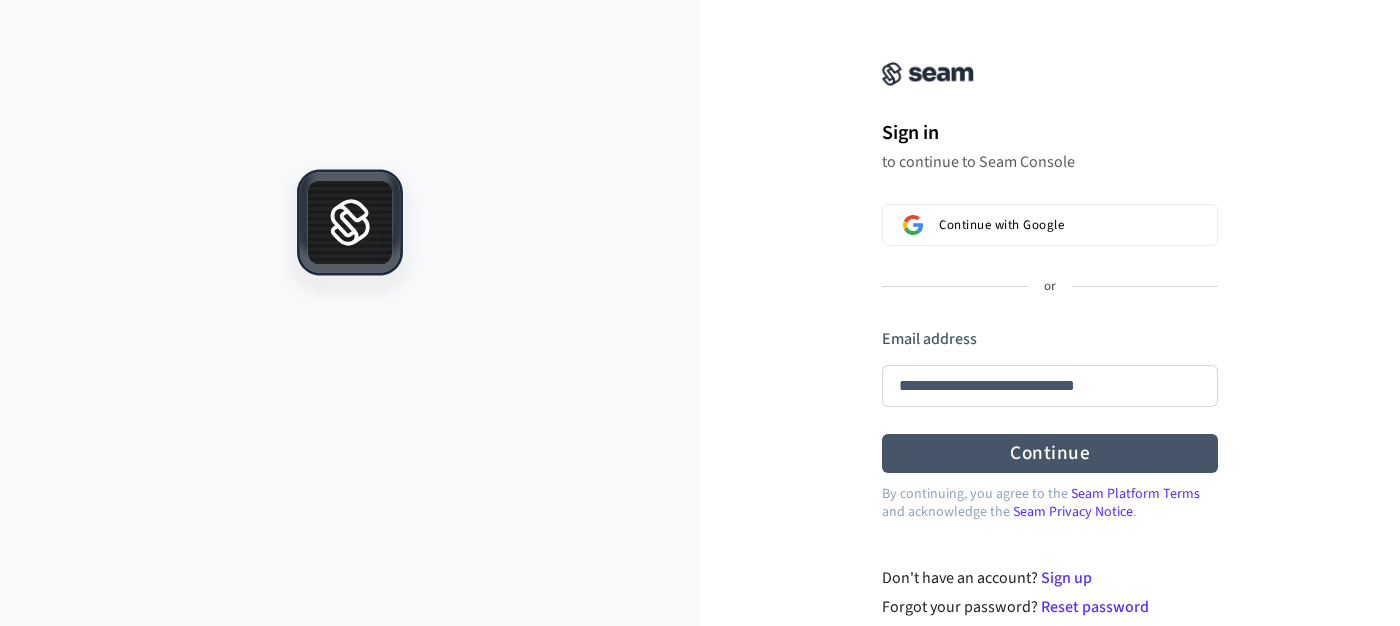 type on "**********" 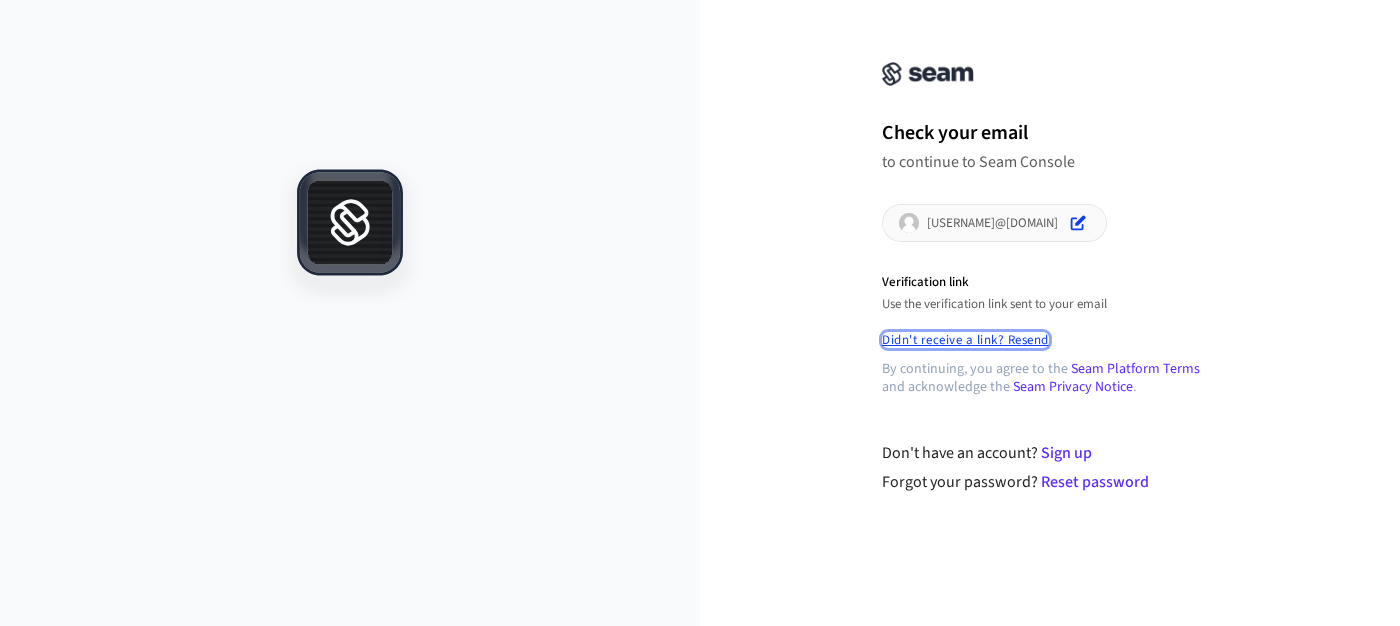 click on "Didn't receive a link? Resend" at bounding box center (965, 340) 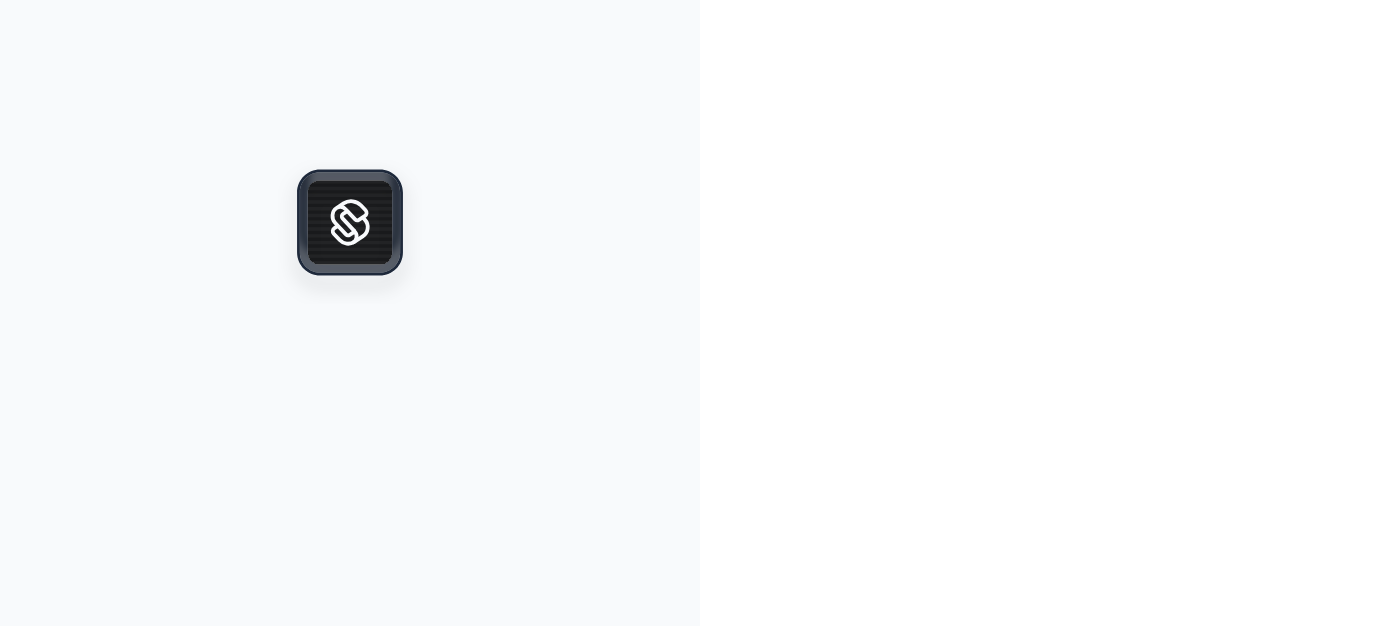 scroll, scrollTop: 0, scrollLeft: 0, axis: both 